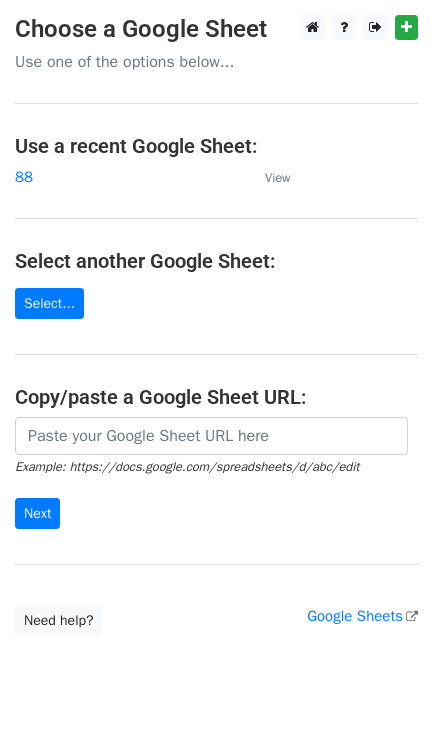 scroll, scrollTop: 0, scrollLeft: 0, axis: both 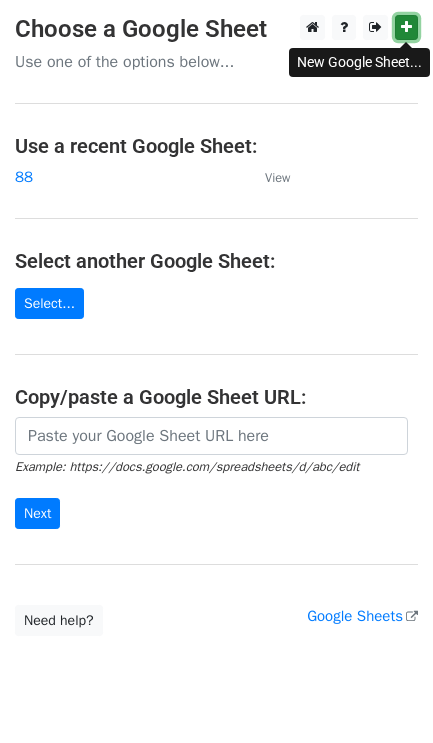 click at bounding box center [406, 27] 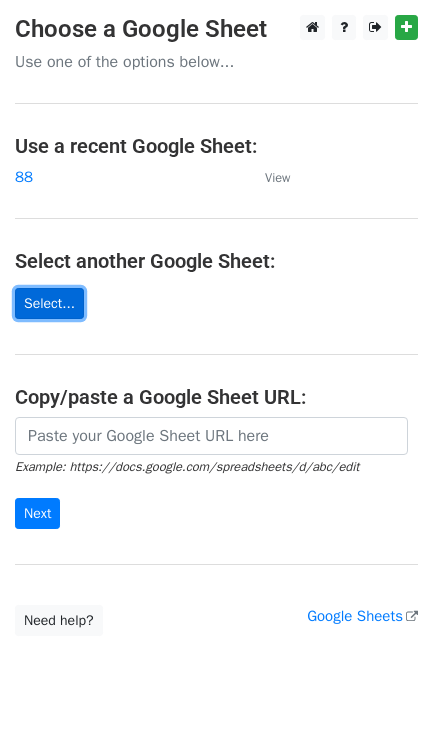 click on "Select..." at bounding box center [49, 303] 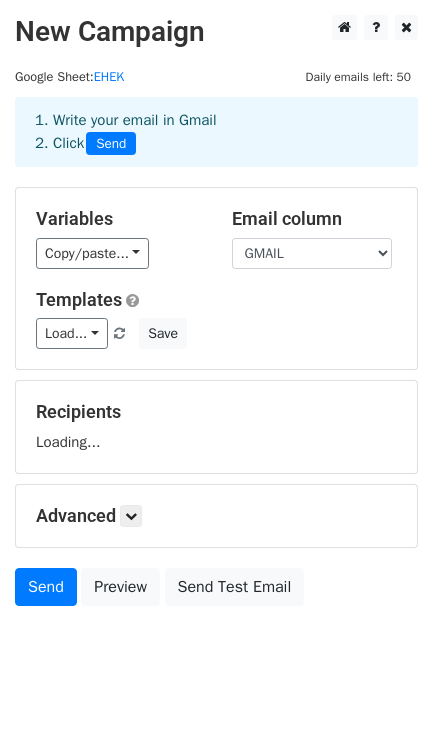 scroll, scrollTop: 0, scrollLeft: 0, axis: both 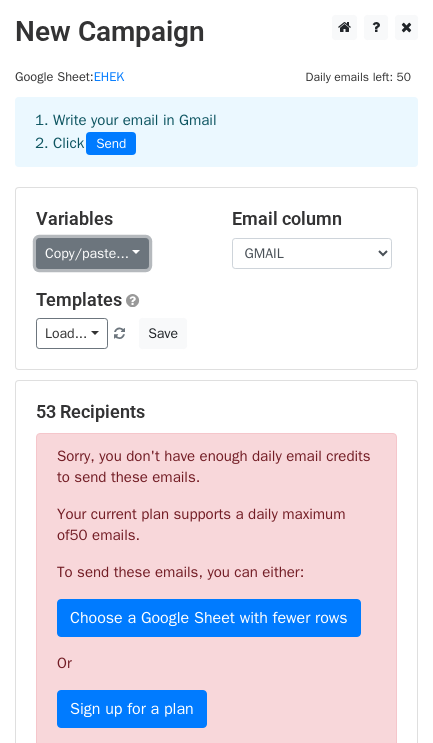 click on "Copy/paste..." at bounding box center [92, 253] 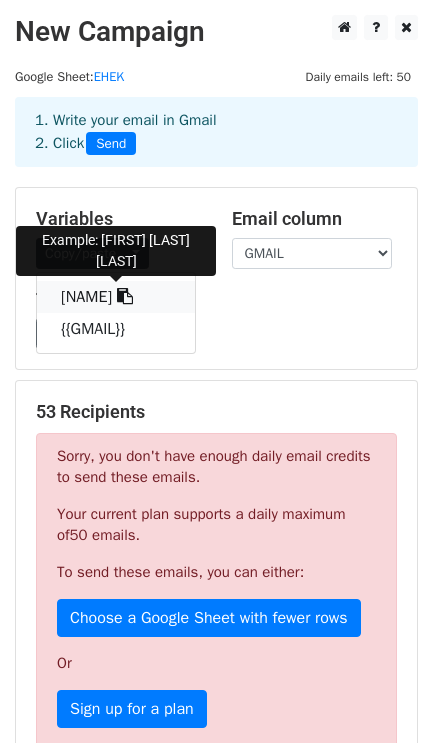 click at bounding box center [125, 296] 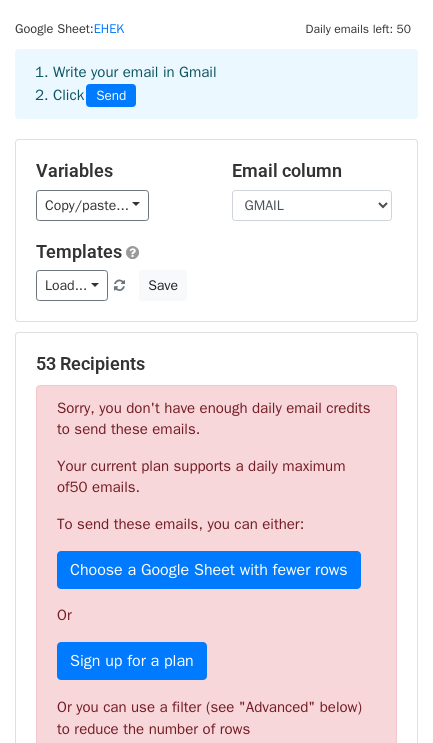 scroll, scrollTop: 0, scrollLeft: 0, axis: both 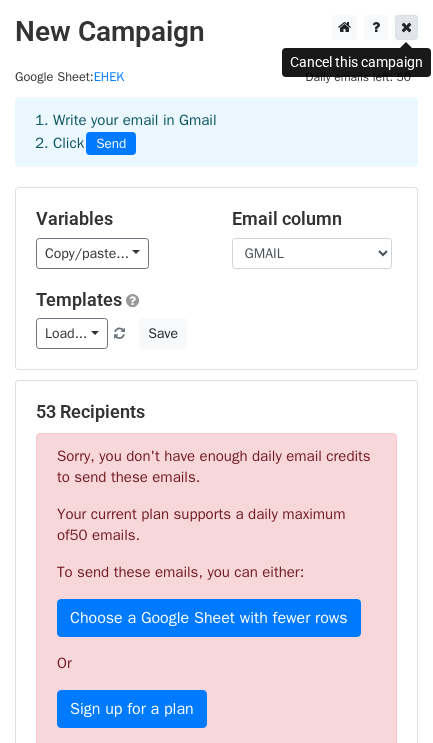 click at bounding box center [406, 27] 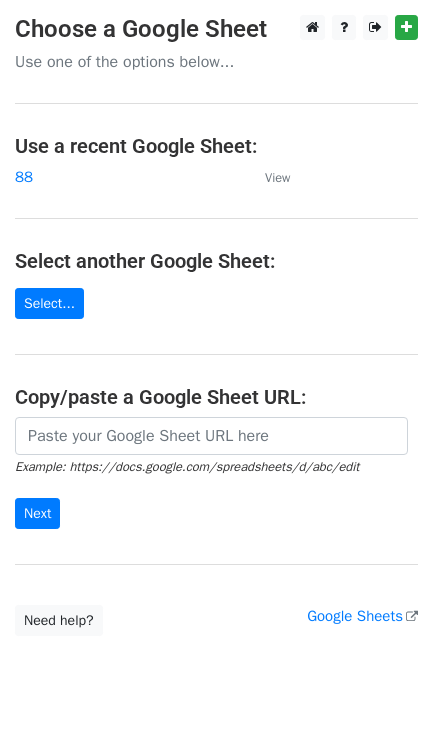 scroll, scrollTop: 0, scrollLeft: 0, axis: both 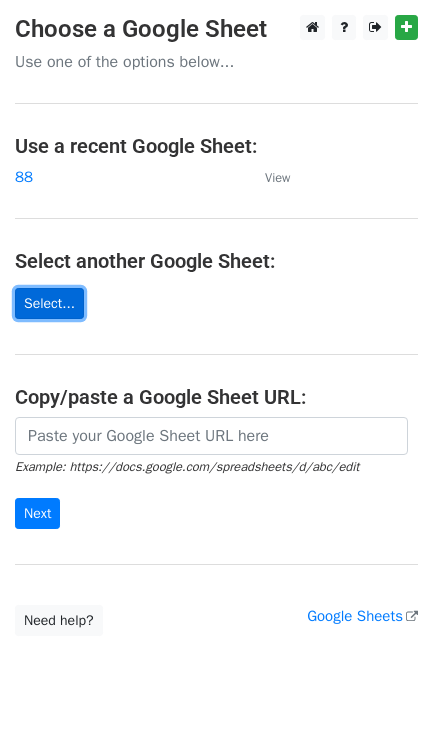 click on "Select..." at bounding box center (49, 303) 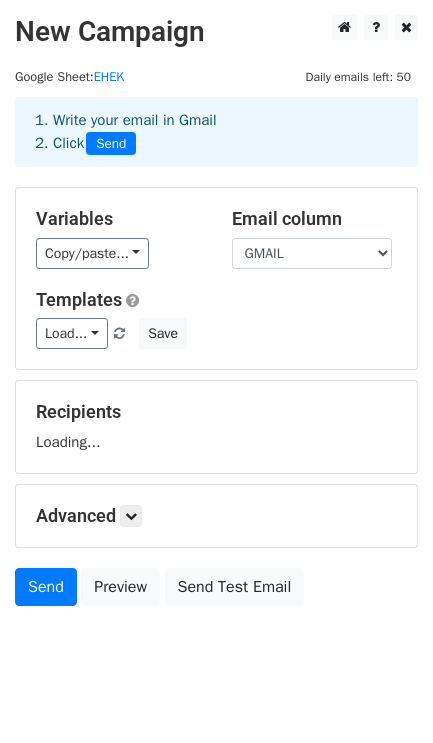 scroll, scrollTop: 0, scrollLeft: 0, axis: both 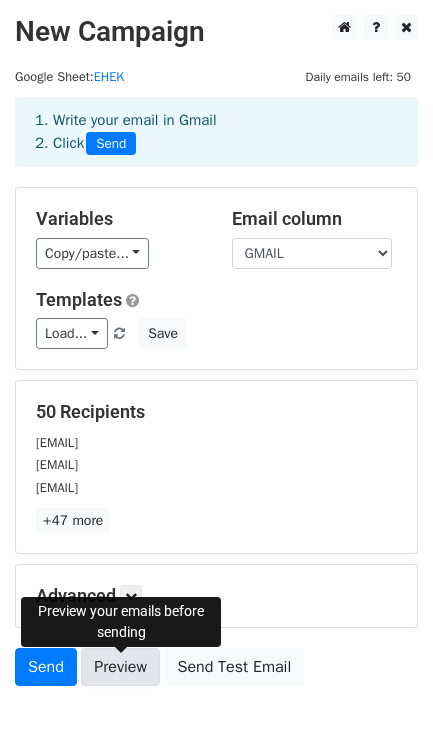 click on "Preview" at bounding box center (120, 667) 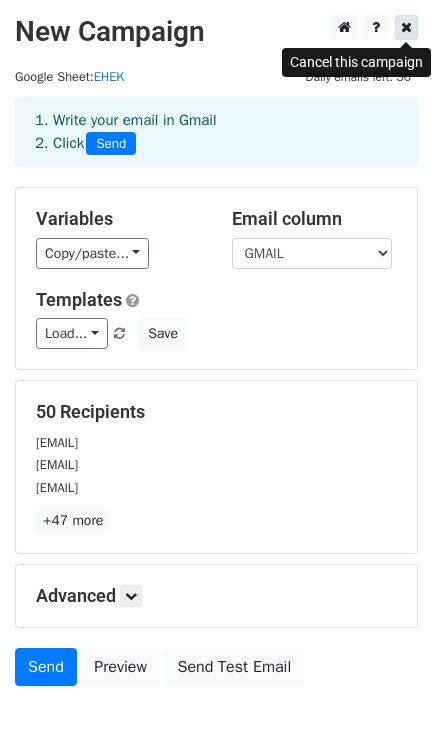click at bounding box center (406, 27) 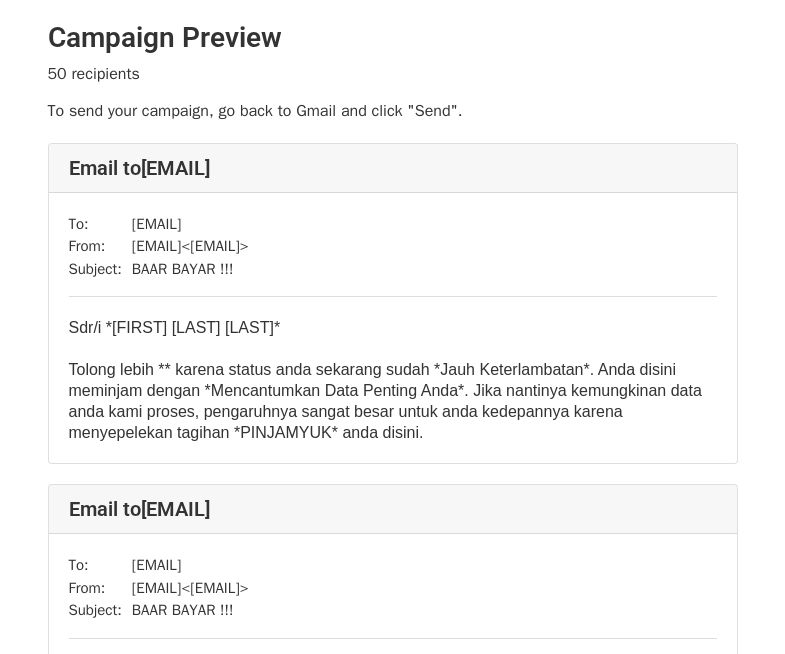 scroll, scrollTop: 0, scrollLeft: 0, axis: both 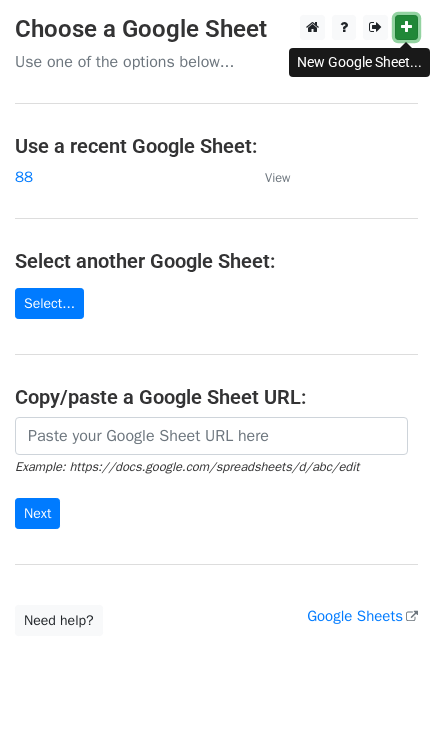 click at bounding box center (406, 27) 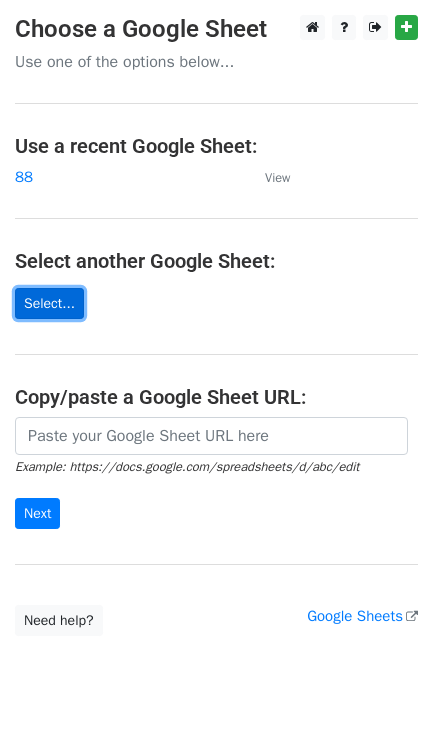 click on "Select..." at bounding box center (49, 303) 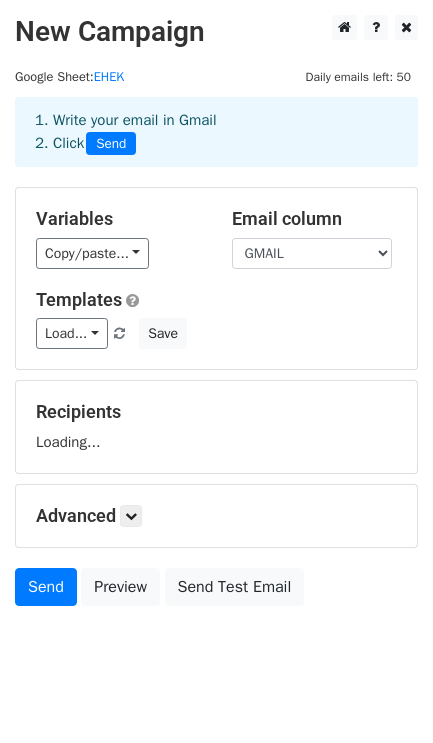 scroll, scrollTop: 0, scrollLeft: 0, axis: both 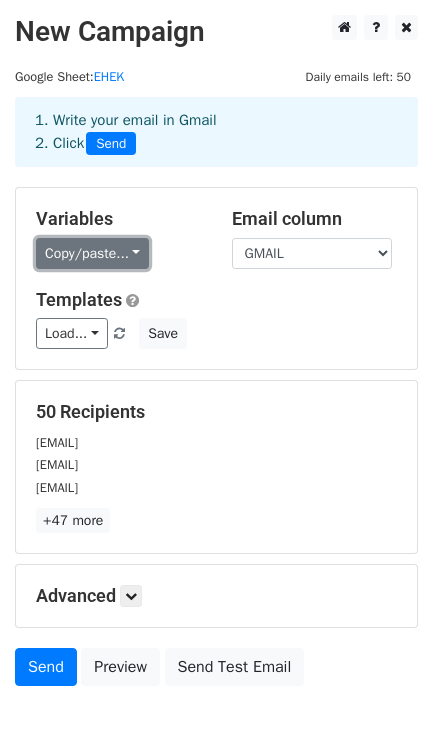 click on "Copy/paste..." at bounding box center [92, 253] 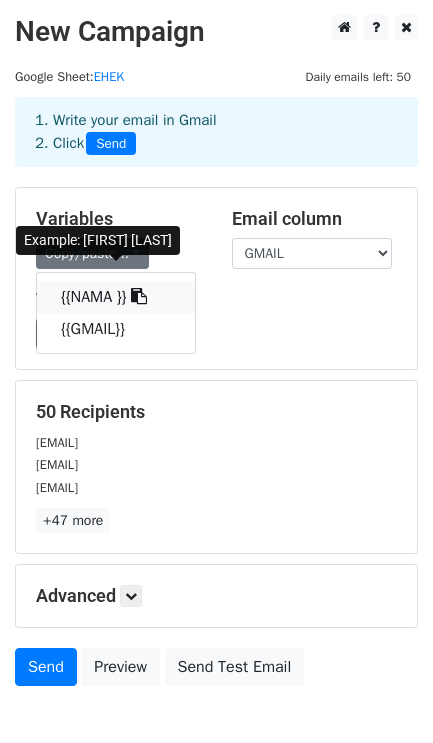 click at bounding box center (139, 296) 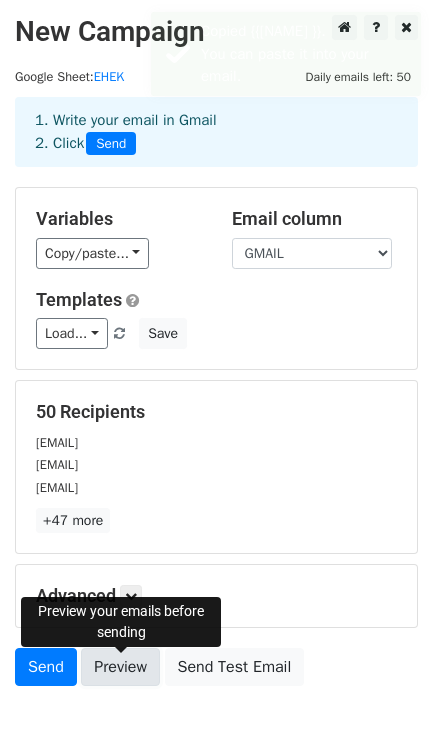 click on "Preview" at bounding box center (120, 667) 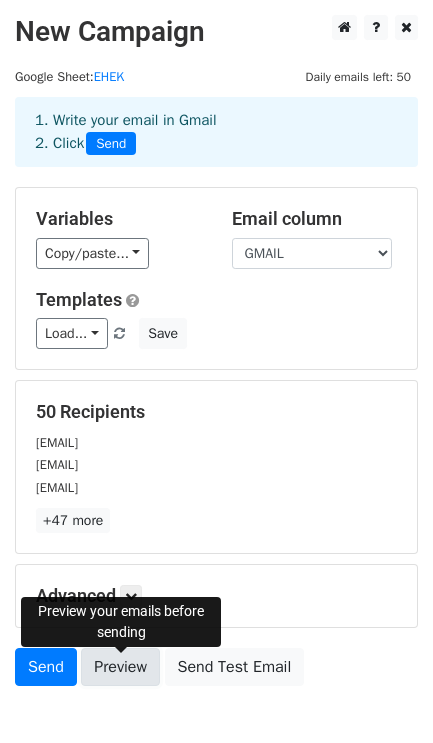 click on "Preview" at bounding box center [120, 667] 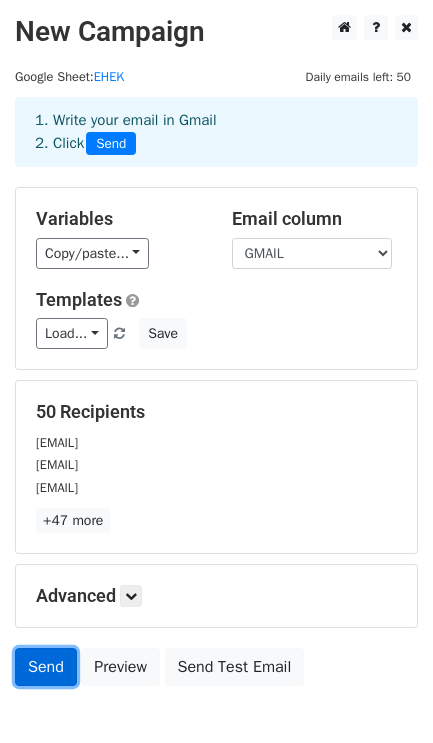 click on "Send" at bounding box center (46, 667) 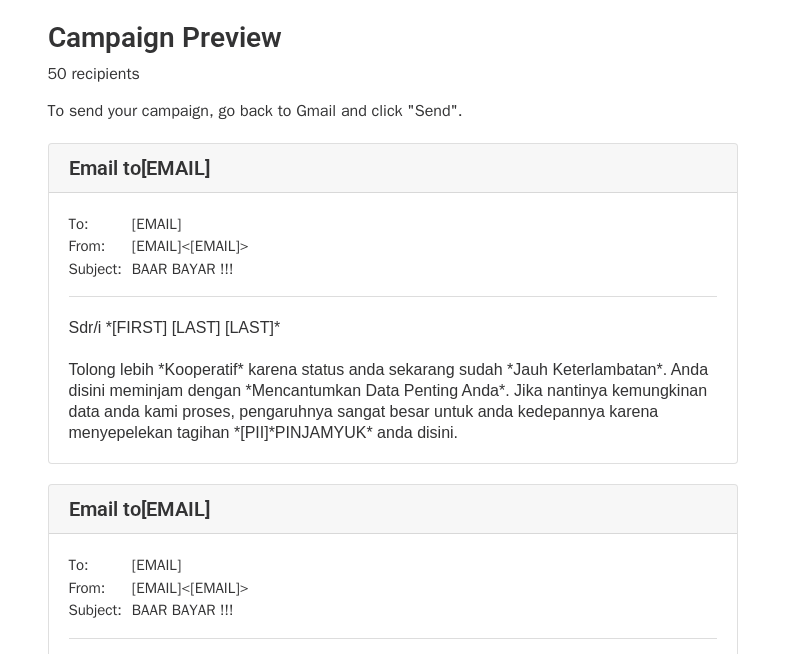 scroll, scrollTop: 0, scrollLeft: 0, axis: both 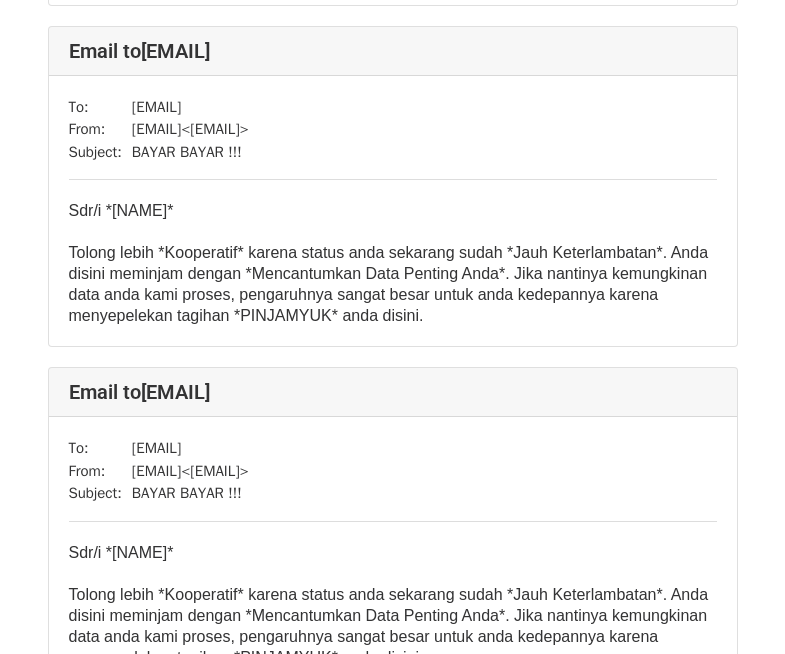 click on "Tolong lebih *Kooperatif* karena status anda sekarang sudah *Jauh Keterlambatan*. Anda disini meminjam dengan *Mencantumkan Data Penting Anda*. Jika nantinya kemungkinan data anda kami proses, pengaruhnya sangat besar untuk anda kedepannya karena menyepelekan tagihan * PINJAMYUK * anda disini." at bounding box center [393, 284] 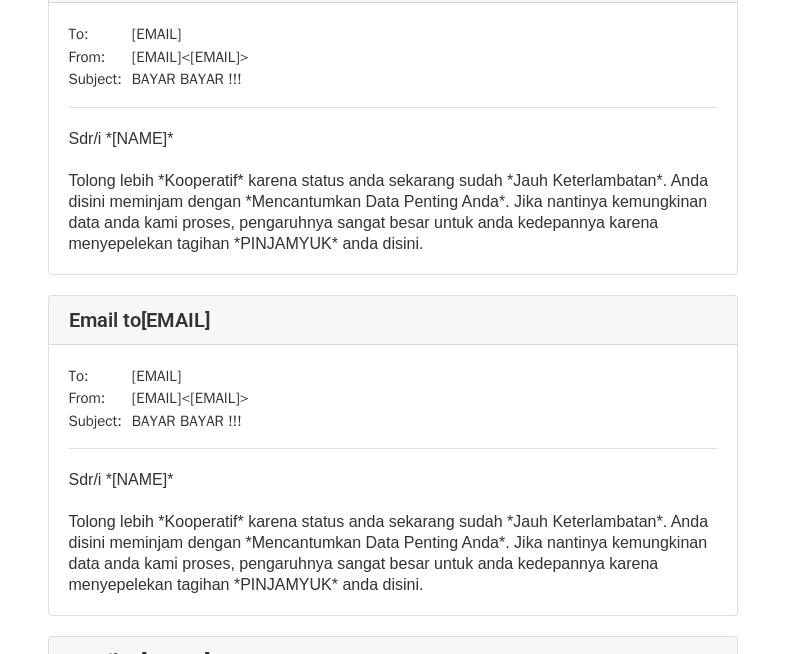 scroll, scrollTop: 1900, scrollLeft: 0, axis: vertical 